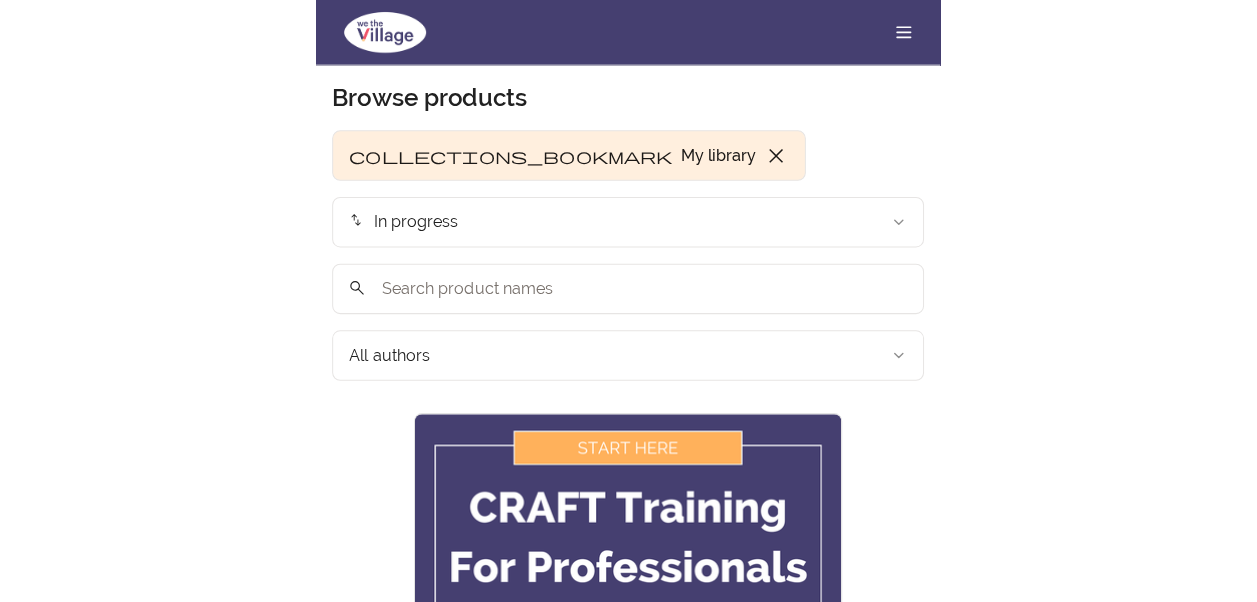 scroll, scrollTop: 0, scrollLeft: 0, axis: both 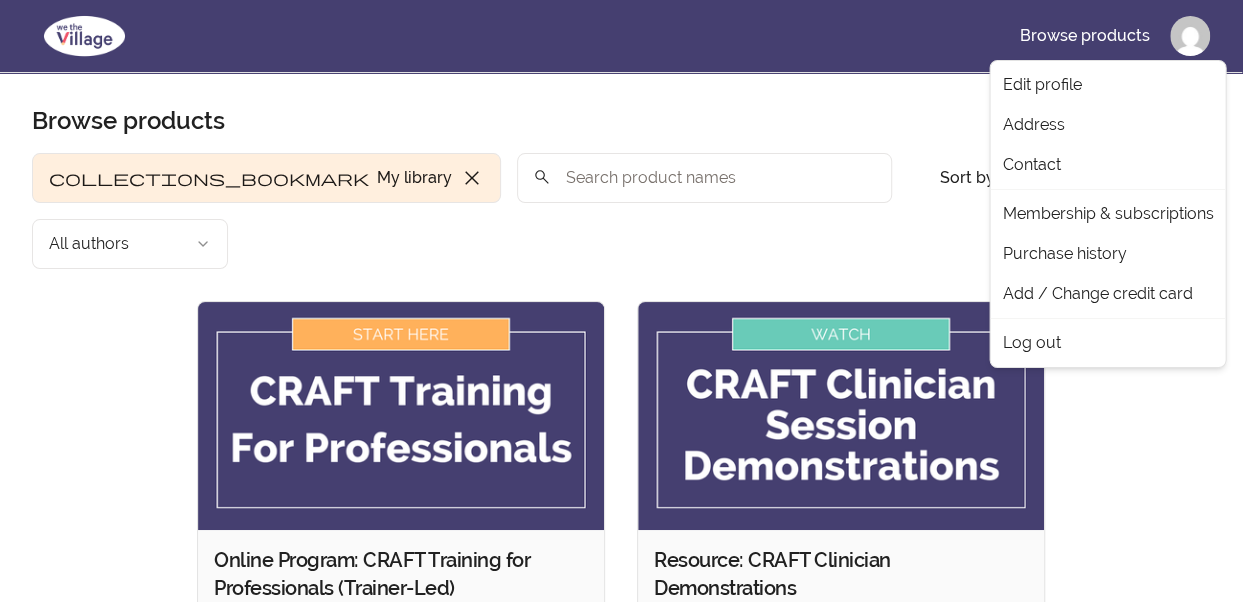 click on "Skip to main content Main menu Includes navigation links and user settings Browse products Browse products Product filters: collections_bookmark My library close Sort by: import_export In progress search All authors Sort by: import_export In progress Online Program: CRAFT Training for Professionals (Trainer-Led) Course By We The Village Next lesson: 🎥 Watch & Learn: CRAFT Clinical Guidelines 8 % View content Resource: CRAFT Clinician Demonstrations Course By We The Village View content Resource: Overdose Awareness & Precautions Course By We The Village View content Resource: The CRAFT Clinician Session Guide Booklet Digital file 1 file By We The Village View content Resource: Worksheets Booklet 1 Digital file 1 file By We The Village View content Resource: Worksheets Booklet 2 Digital file 1 file By We The Village View content 6 products found ©  2025  We The Village Terms of Use Privacy Policy
Edit profile Address Contact Membership & subscriptions Purchase history Add / Change credit card Log out" at bounding box center (628, 1024) 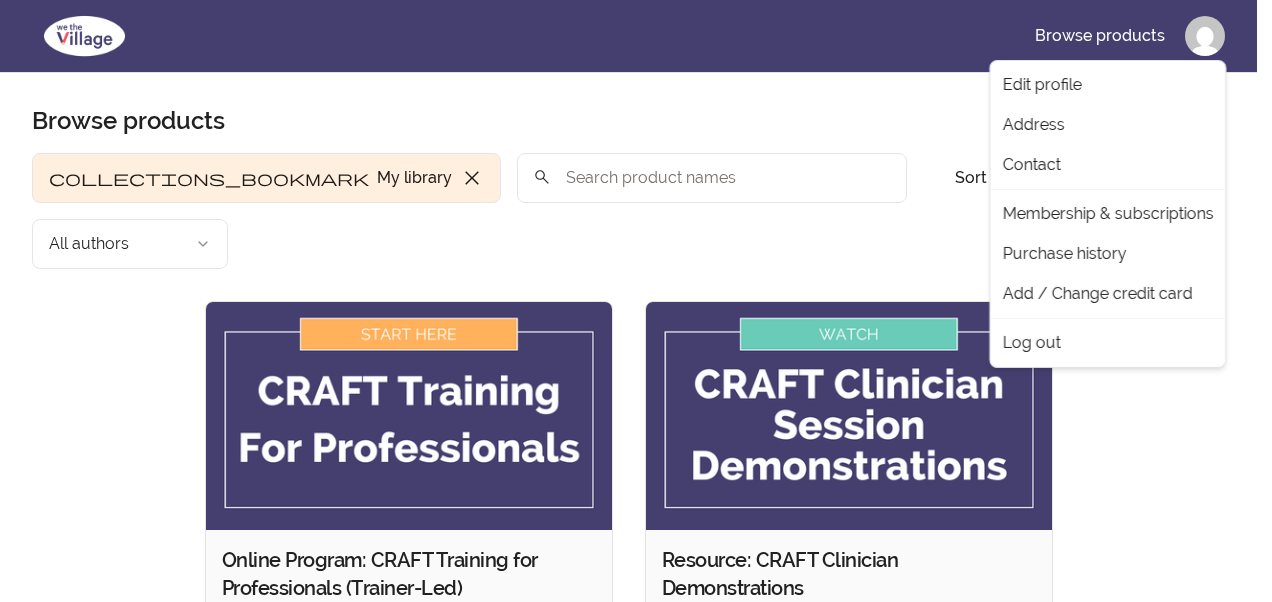 click on "Skip to main content Main menu Includes navigation links and user settings Browse products Browse products Product filters: collections_bookmark My library close Sort by: import_export In progress search All authors Sort by: import_export In progress Online Program: CRAFT Training for Professionals (Trainer-Led) Course By We The Village Next lesson: 🎥 Watch & Learn: CRAFT Clinical Guidelines 8 % View content Resource: CRAFT Clinician Demonstrations Course By We The Village View content Resource: Overdose Awareness & Precautions Course By We The Village View content Resource: The CRAFT Clinician Session Guide Booklet Digital file 1 file By We The Village View content Resource: Worksheets Booklet 1 Digital file 1 file By We The Village View content Resource: Worksheets Booklet 2 Digital file 1 file By We The Village View content 6 products found ©  2025  We The Village Terms of Use Privacy Policy
Edit profile Address Contact Membership & subscriptions Purchase history Add / Change credit card Log out" at bounding box center (636, 1024) 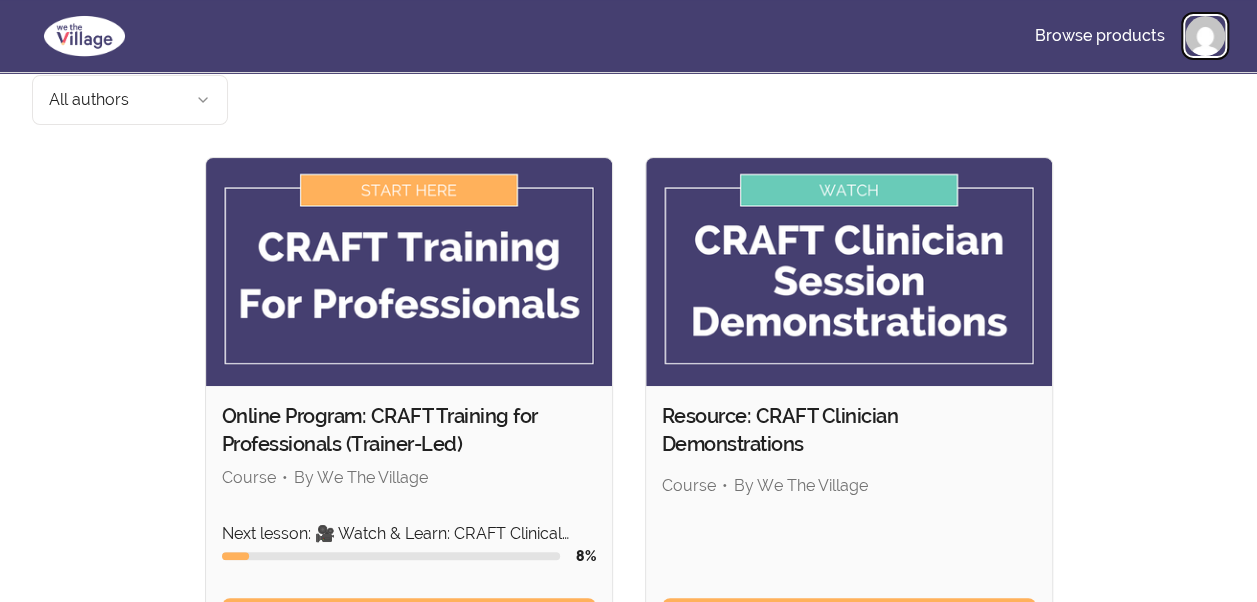 scroll, scrollTop: 188, scrollLeft: 0, axis: vertical 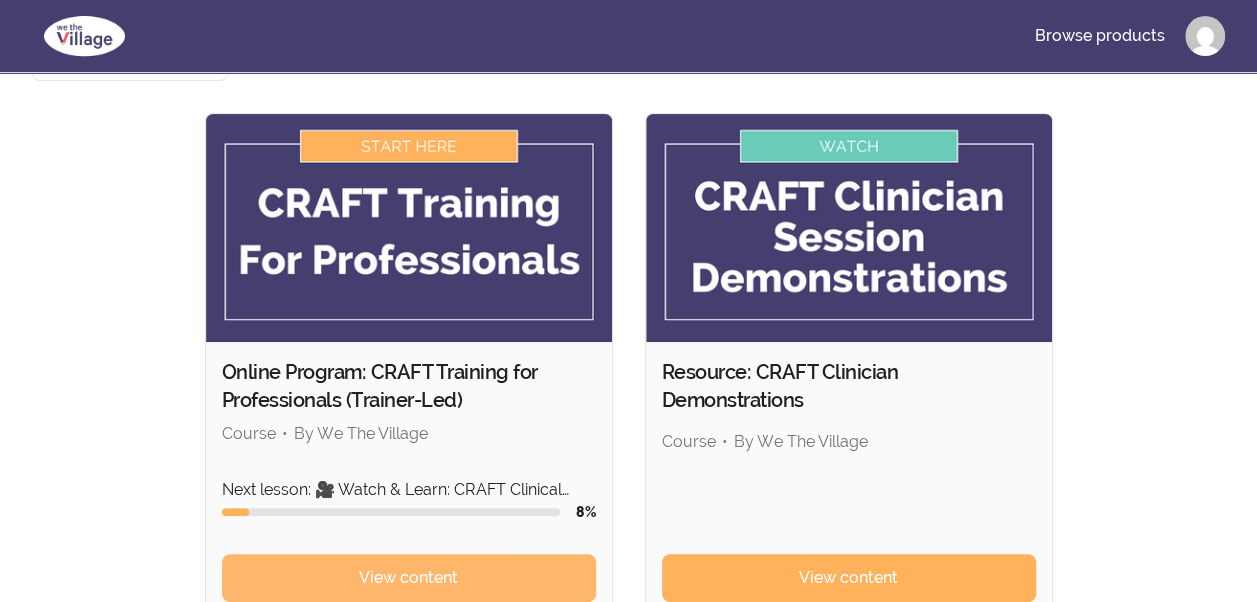 click on "View content" at bounding box center [408, 578] 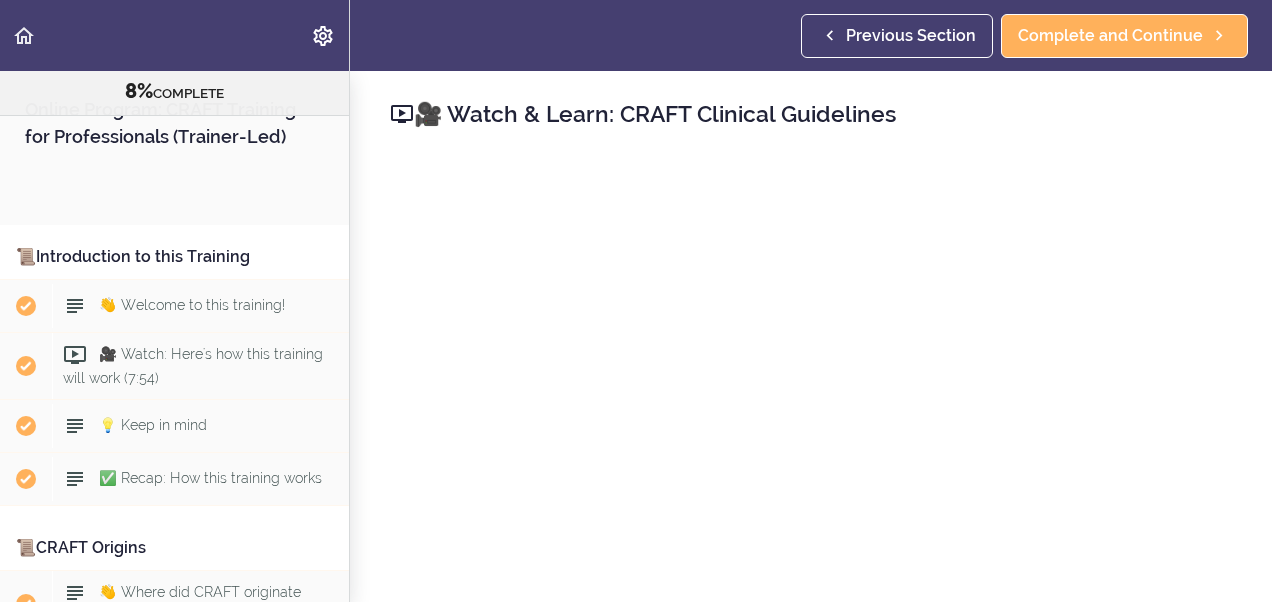 scroll, scrollTop: 0, scrollLeft: 0, axis: both 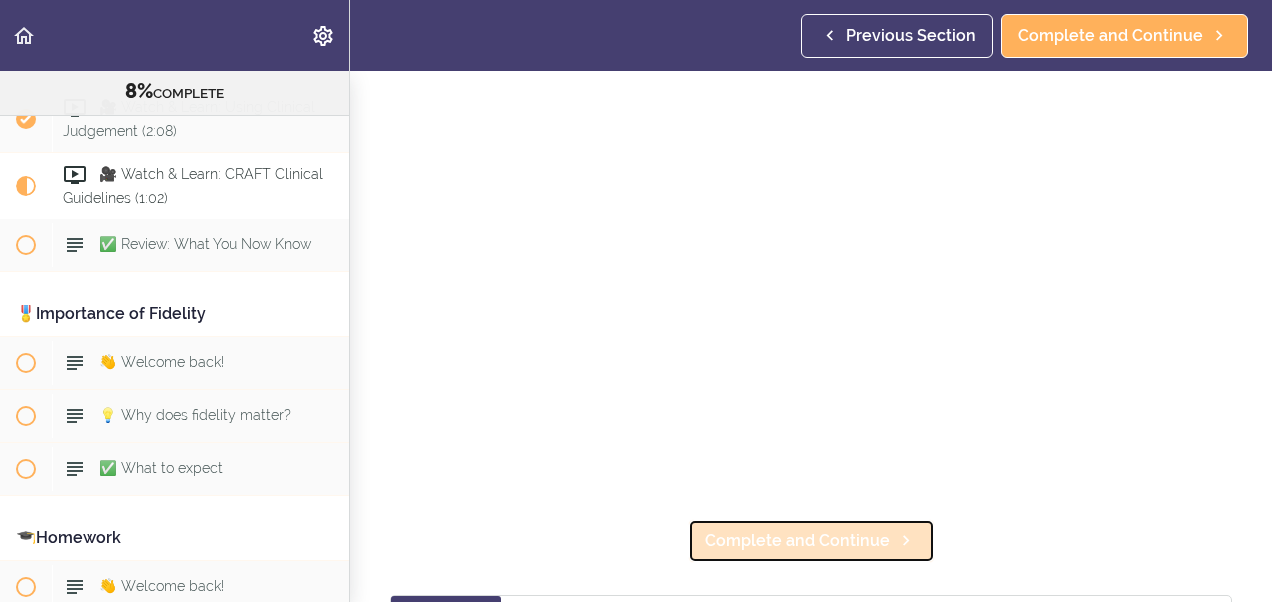 click 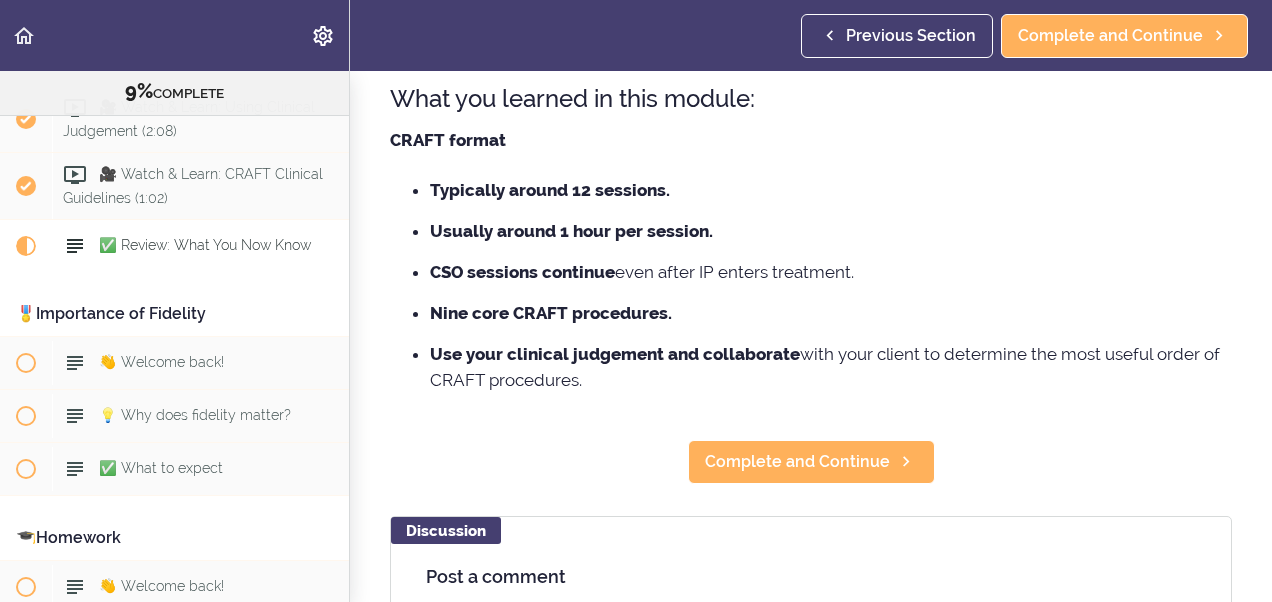scroll, scrollTop: 0, scrollLeft: 0, axis: both 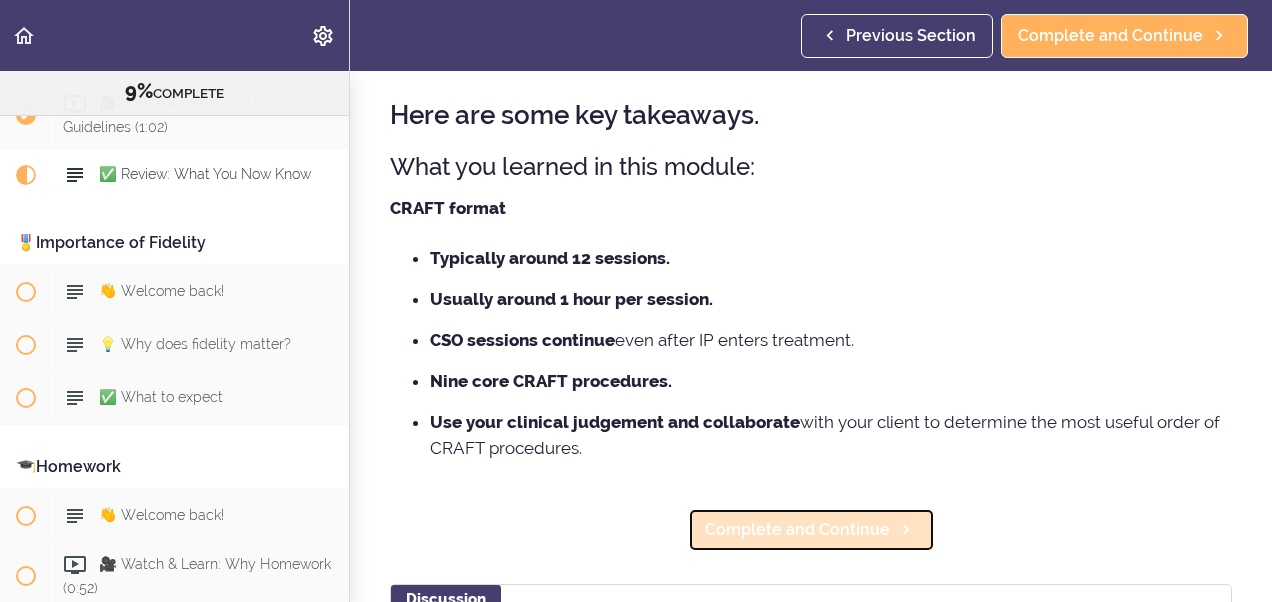 click on "Complete and Continue" at bounding box center [811, 530] 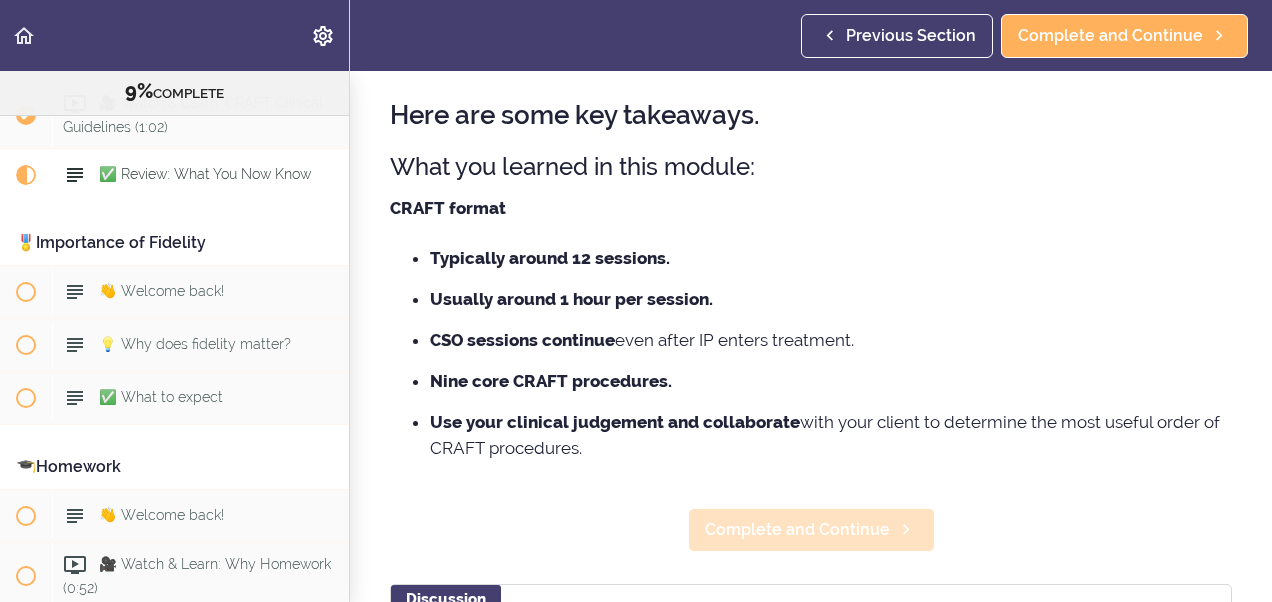 scroll, scrollTop: 9, scrollLeft: 0, axis: vertical 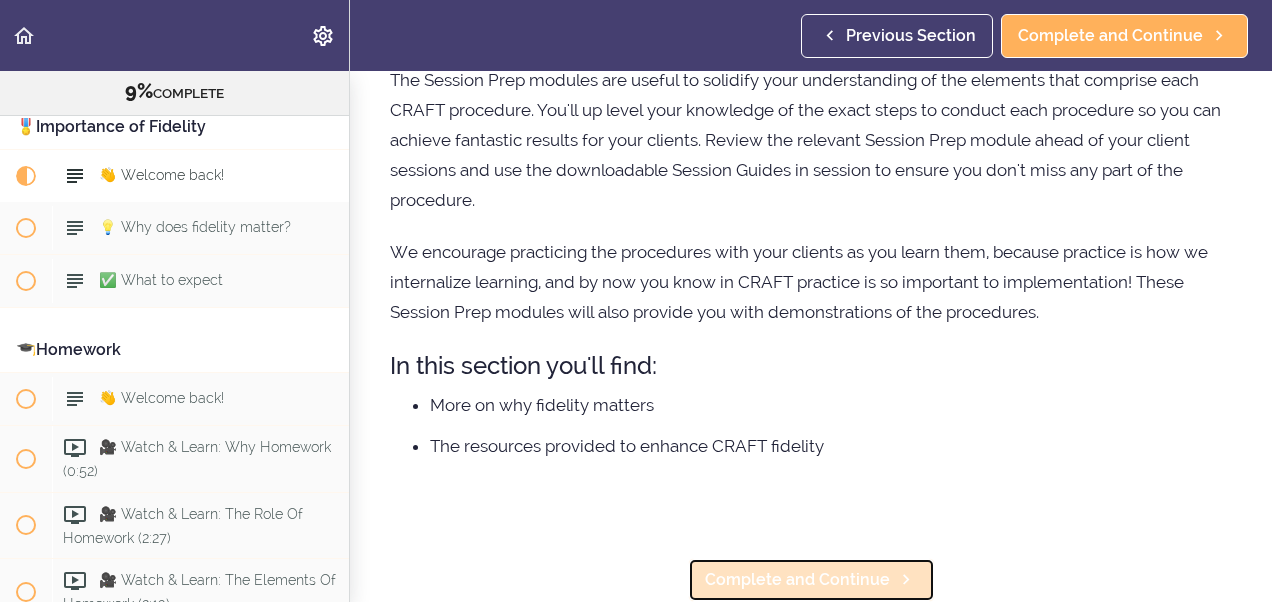 click on "Complete and Continue" at bounding box center [797, 580] 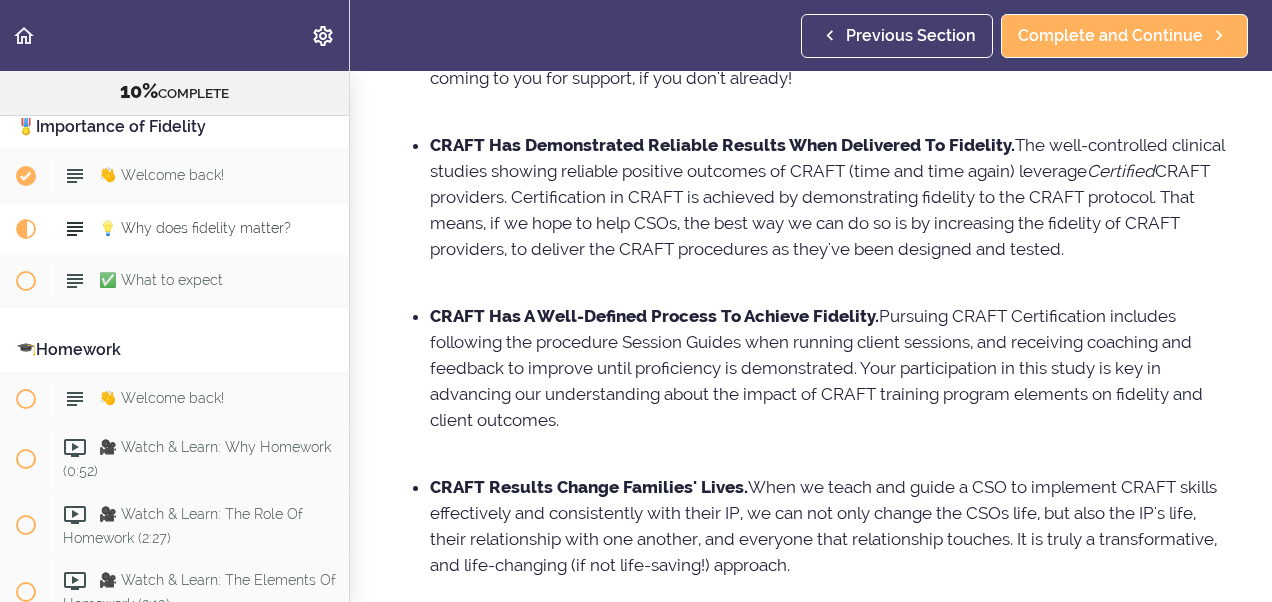 scroll, scrollTop: 0, scrollLeft: 0, axis: both 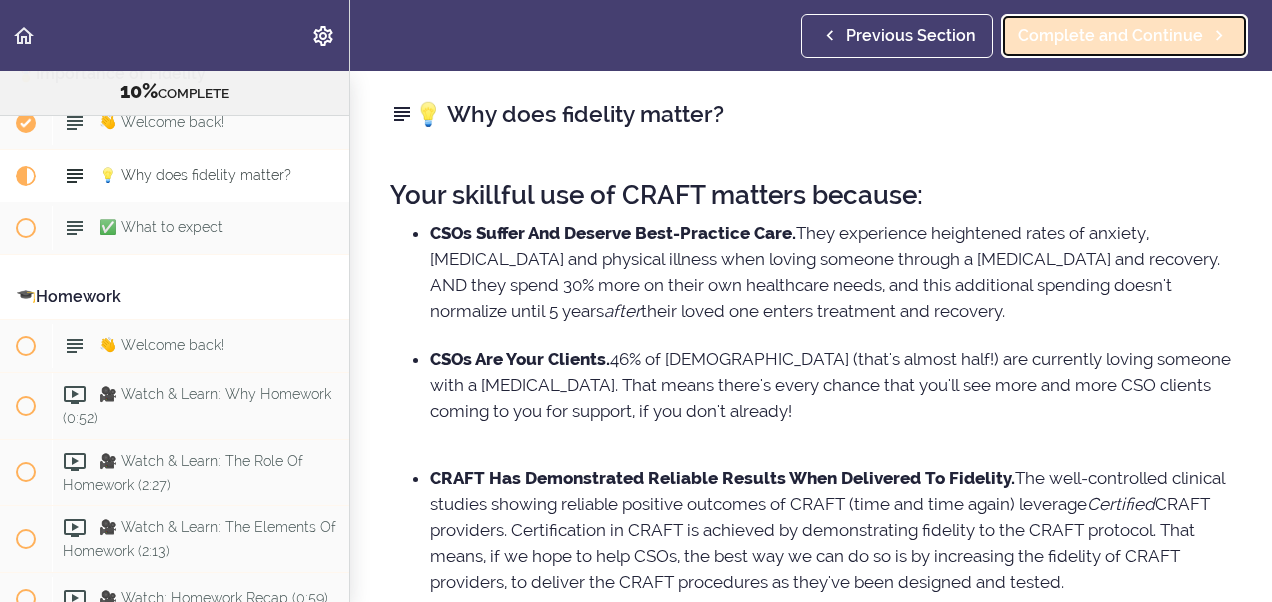 click on "Complete and Continue" at bounding box center [1110, 36] 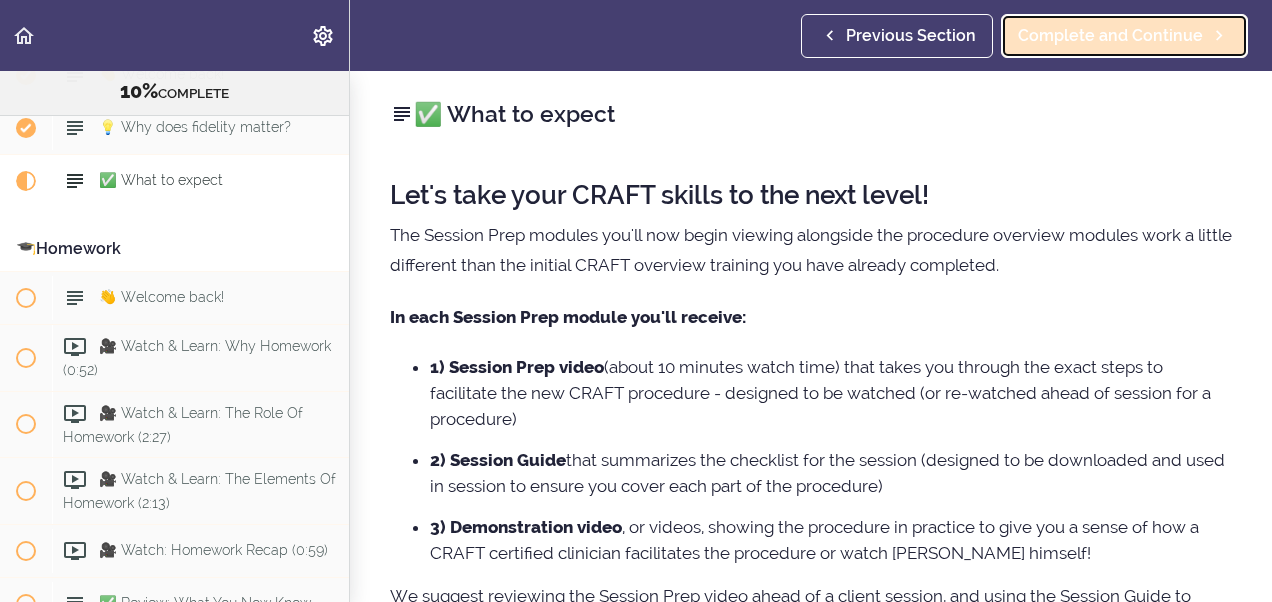 scroll, scrollTop: 1471, scrollLeft: 0, axis: vertical 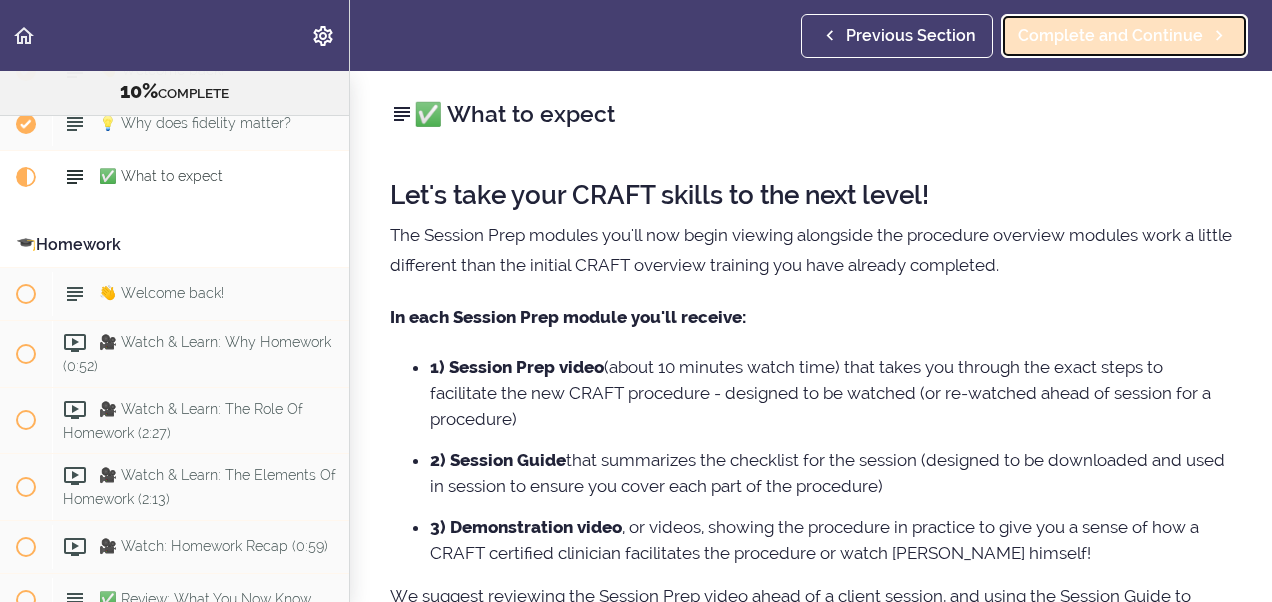 click on "Complete and Continue" at bounding box center (1110, 36) 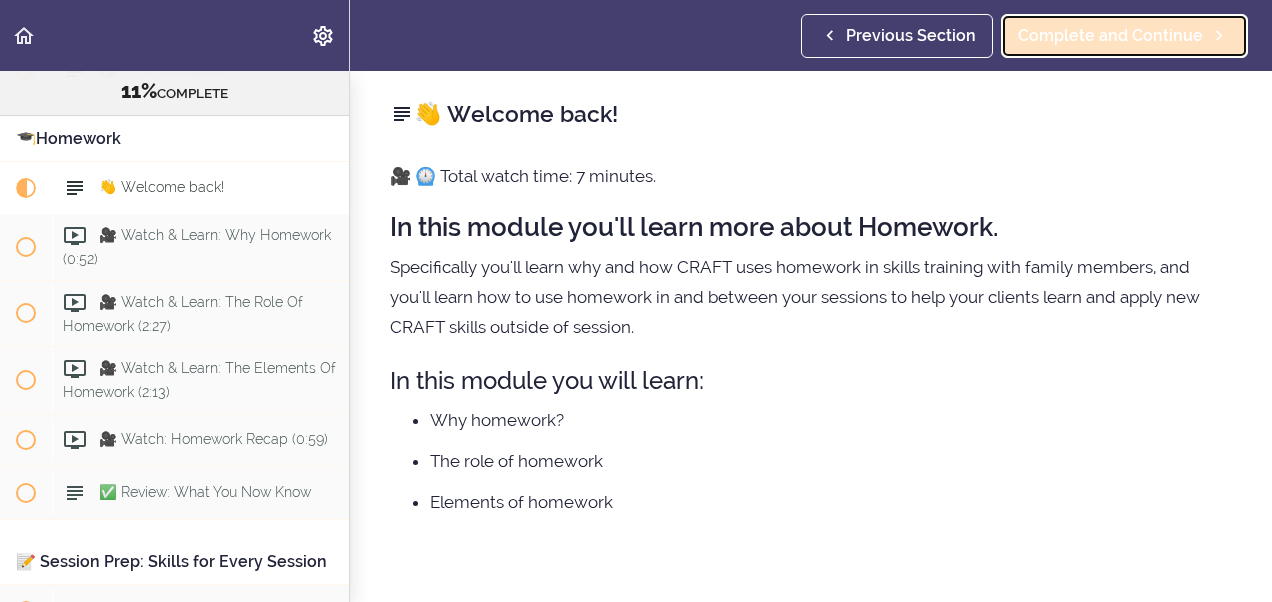 scroll, scrollTop: 1589, scrollLeft: 0, axis: vertical 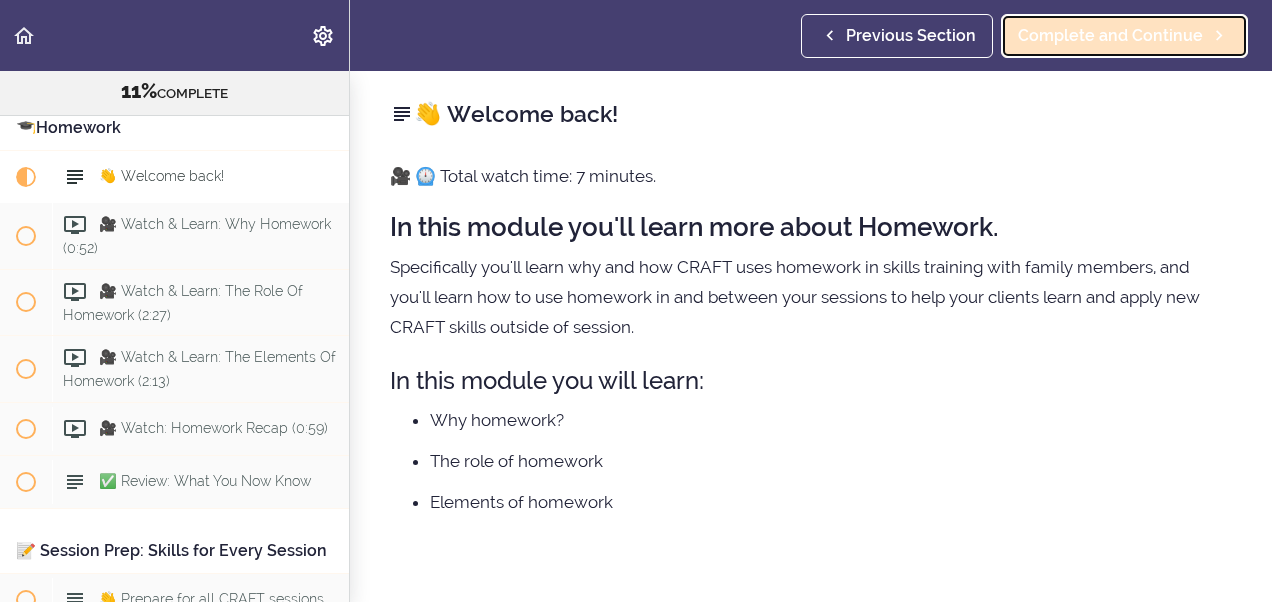 click on "Complete and Continue" at bounding box center (1110, 36) 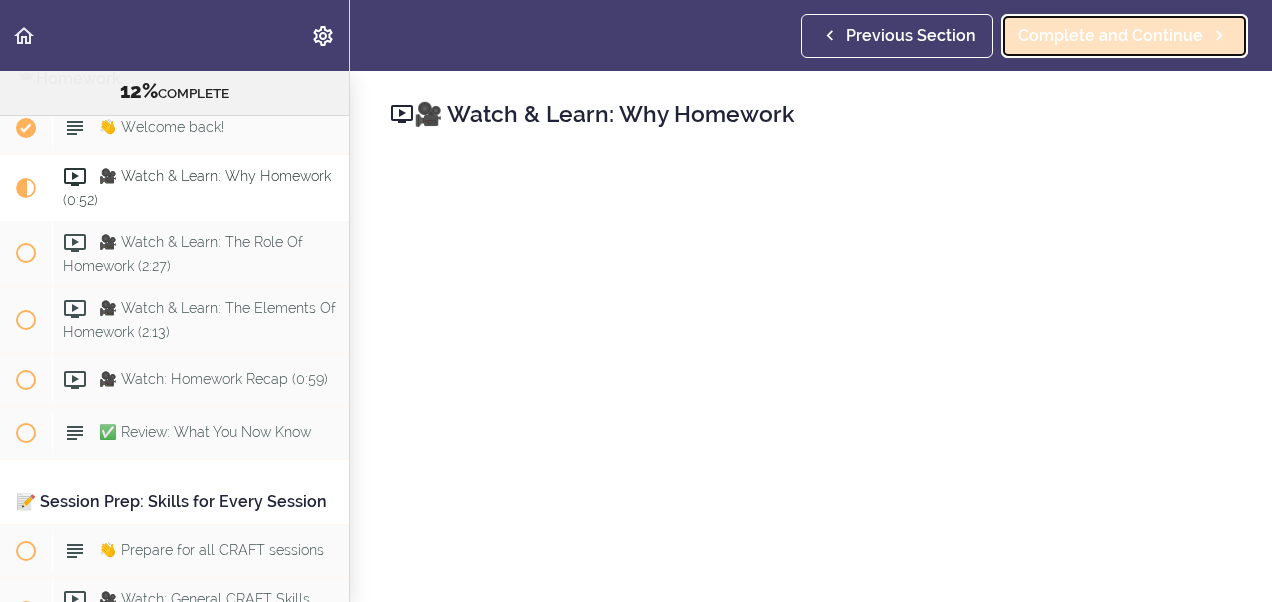 scroll, scrollTop: 1641, scrollLeft: 0, axis: vertical 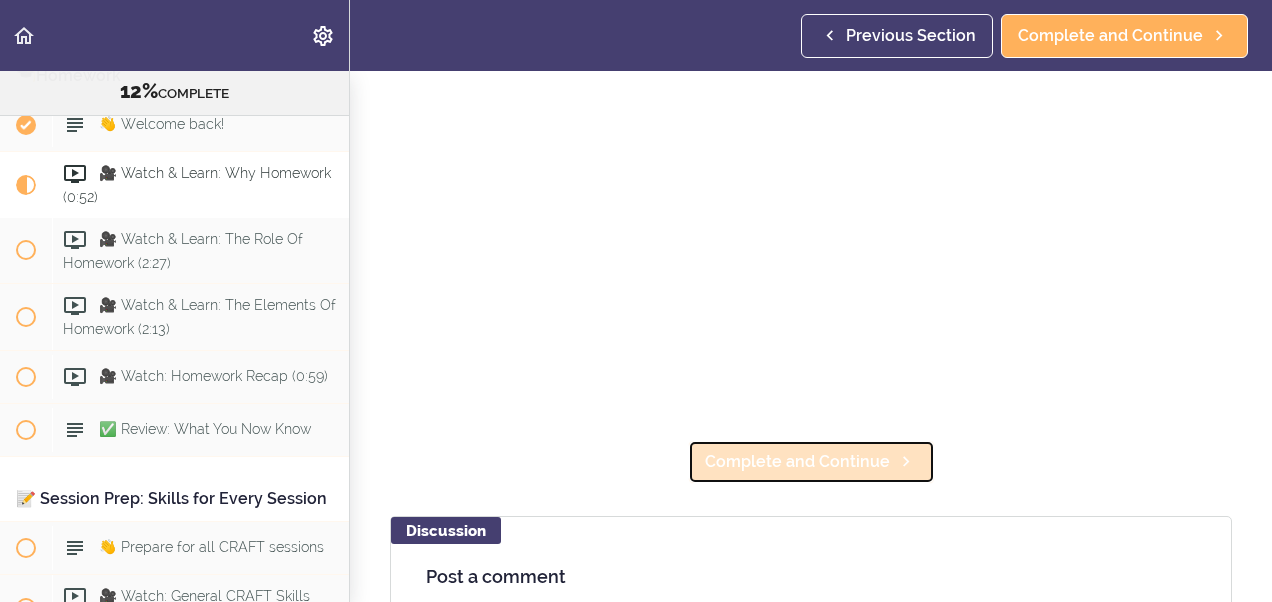 click on "Complete and Continue" at bounding box center [797, 462] 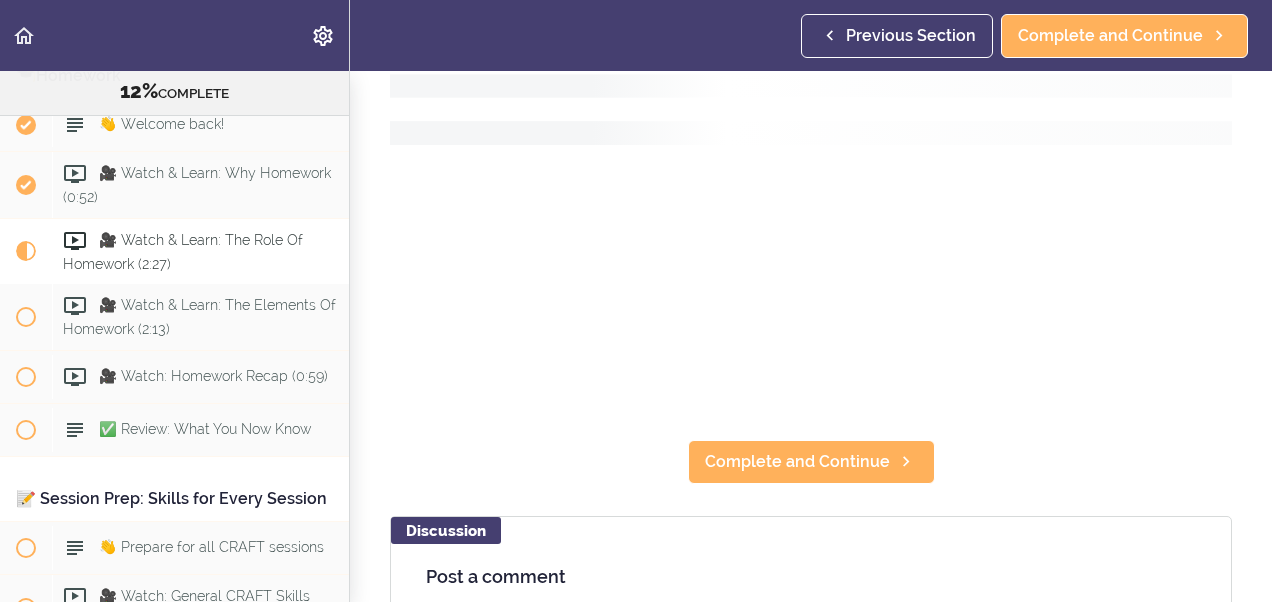 scroll, scrollTop: 0, scrollLeft: 0, axis: both 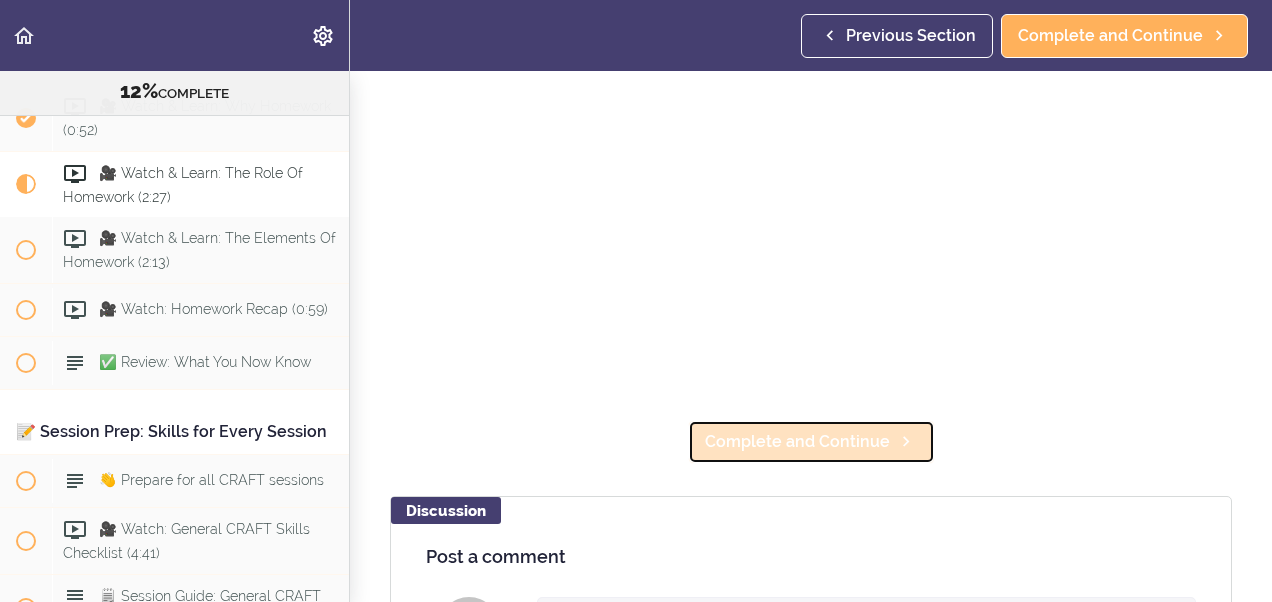 click on "Complete and Continue" at bounding box center [811, 442] 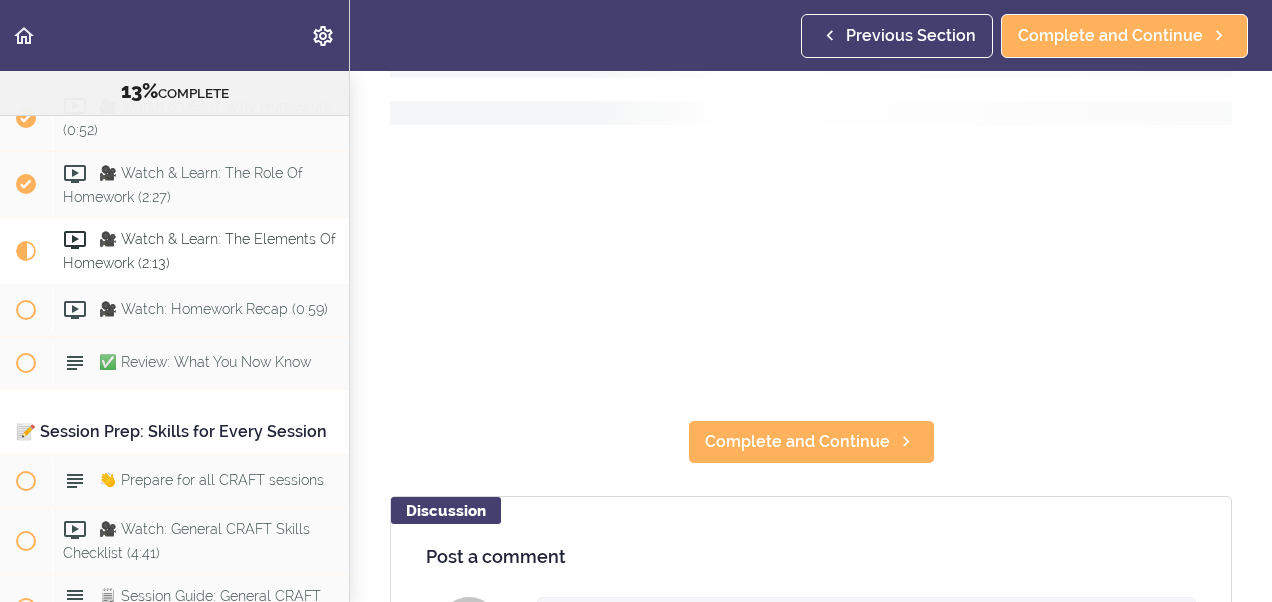 scroll, scrollTop: 0, scrollLeft: 0, axis: both 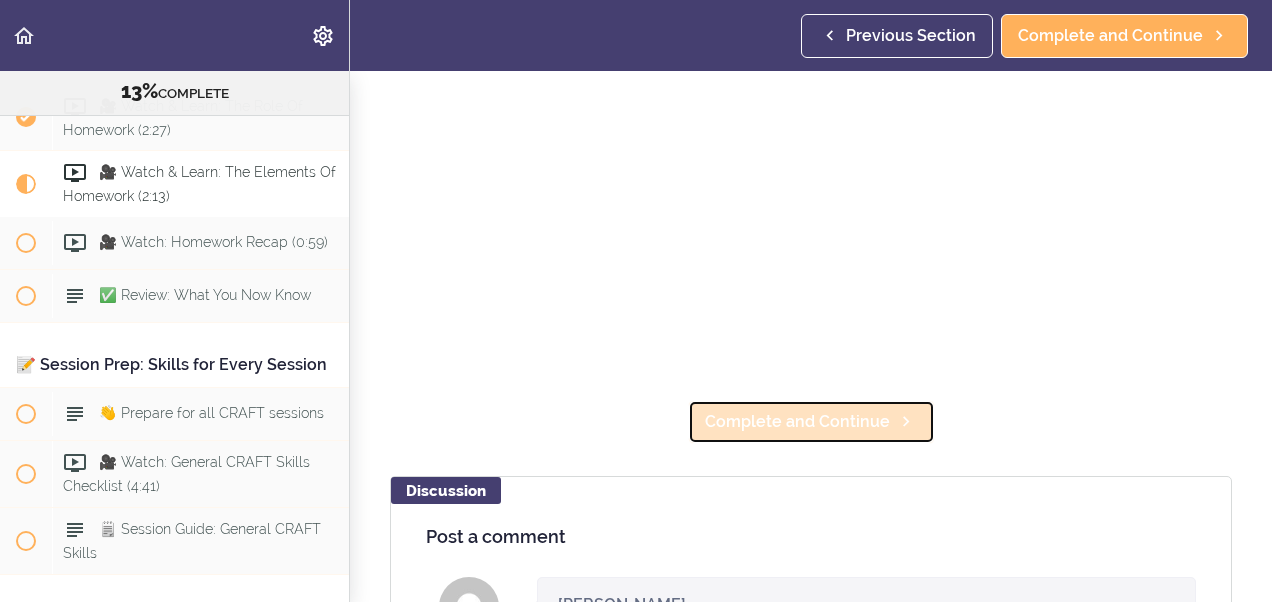 click on "Complete and Continue" at bounding box center [797, 422] 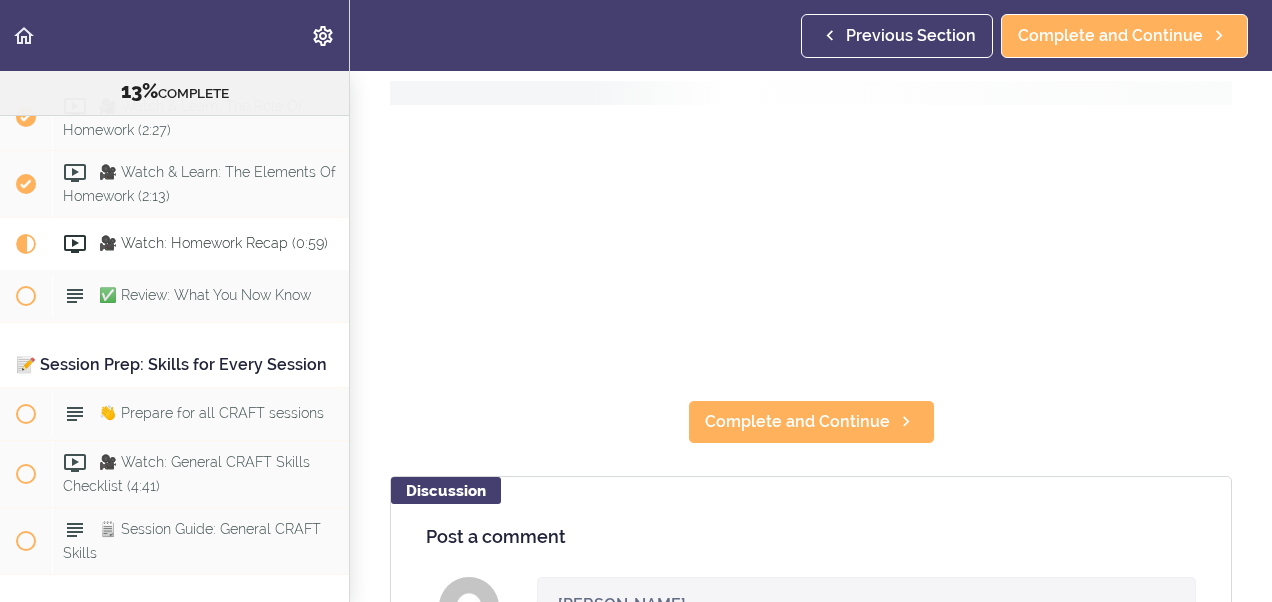 scroll, scrollTop: 0, scrollLeft: 0, axis: both 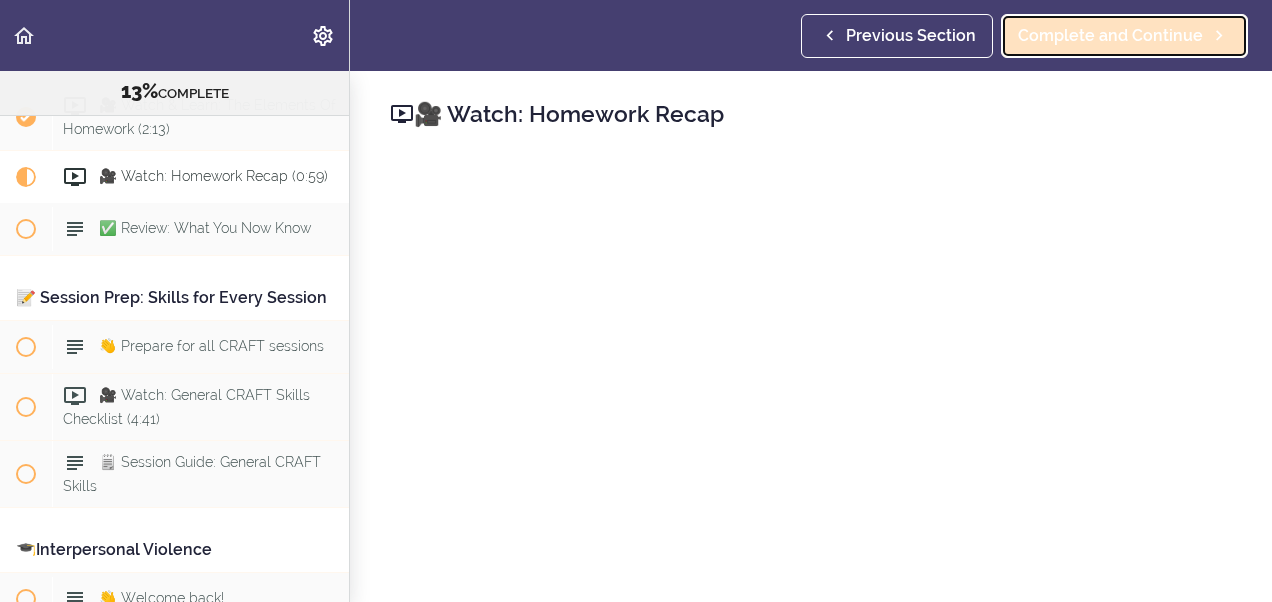click on "Complete and Continue" at bounding box center [1110, 36] 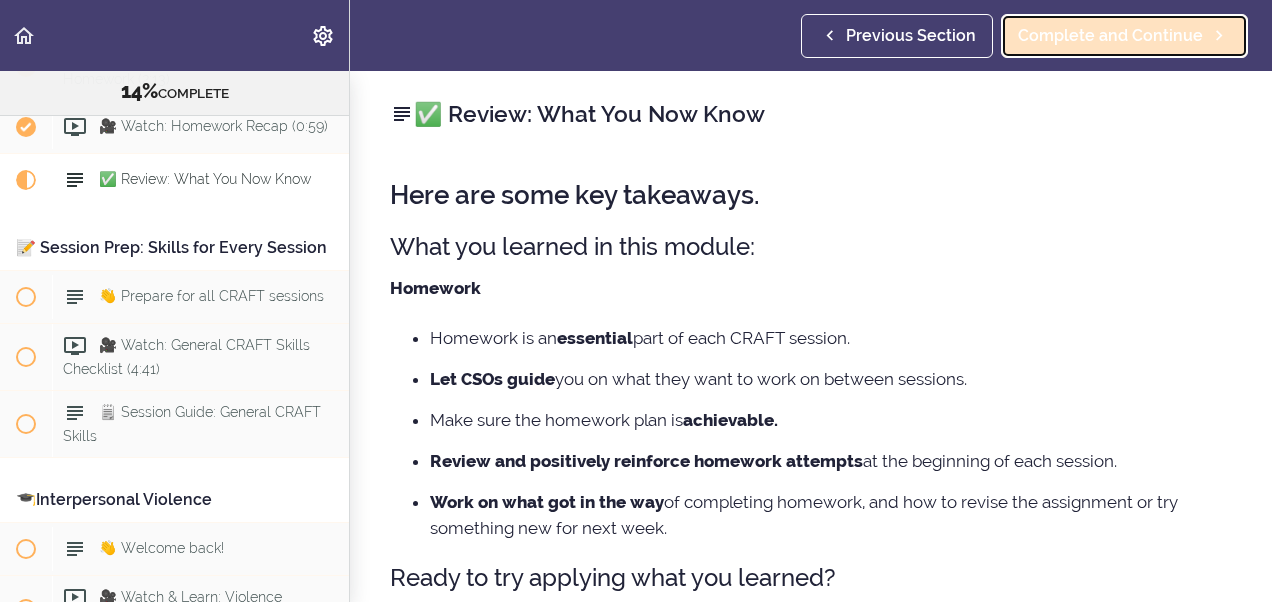 scroll, scrollTop: 1909, scrollLeft: 0, axis: vertical 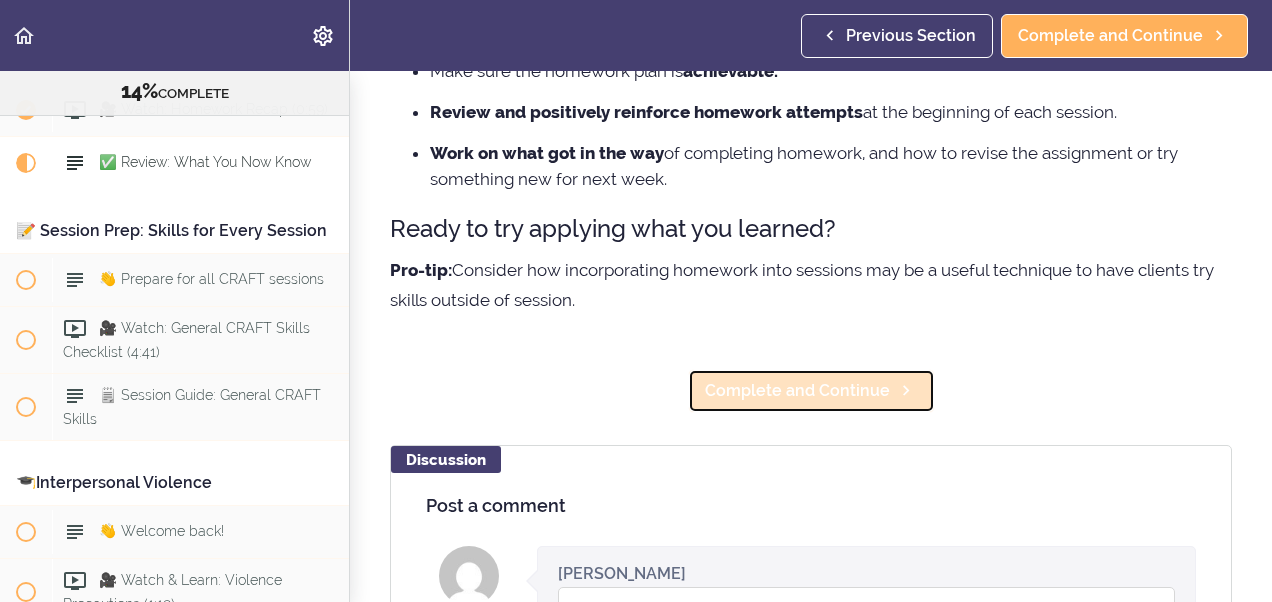 click on "Complete and Continue" at bounding box center [797, 391] 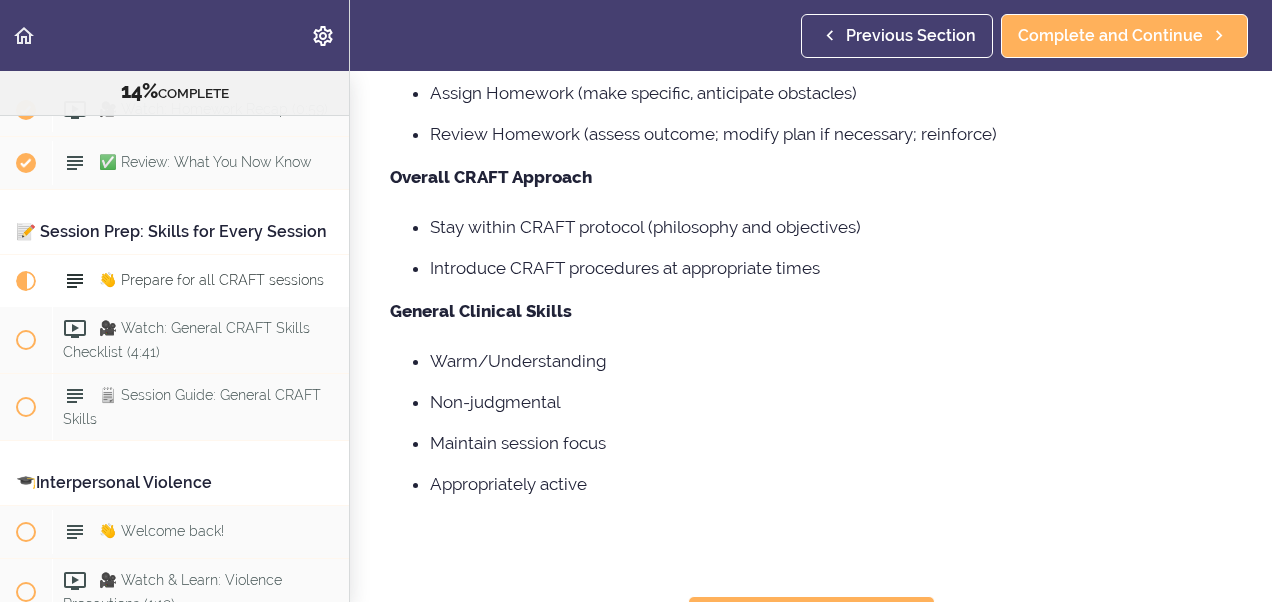 scroll, scrollTop: 0, scrollLeft: 0, axis: both 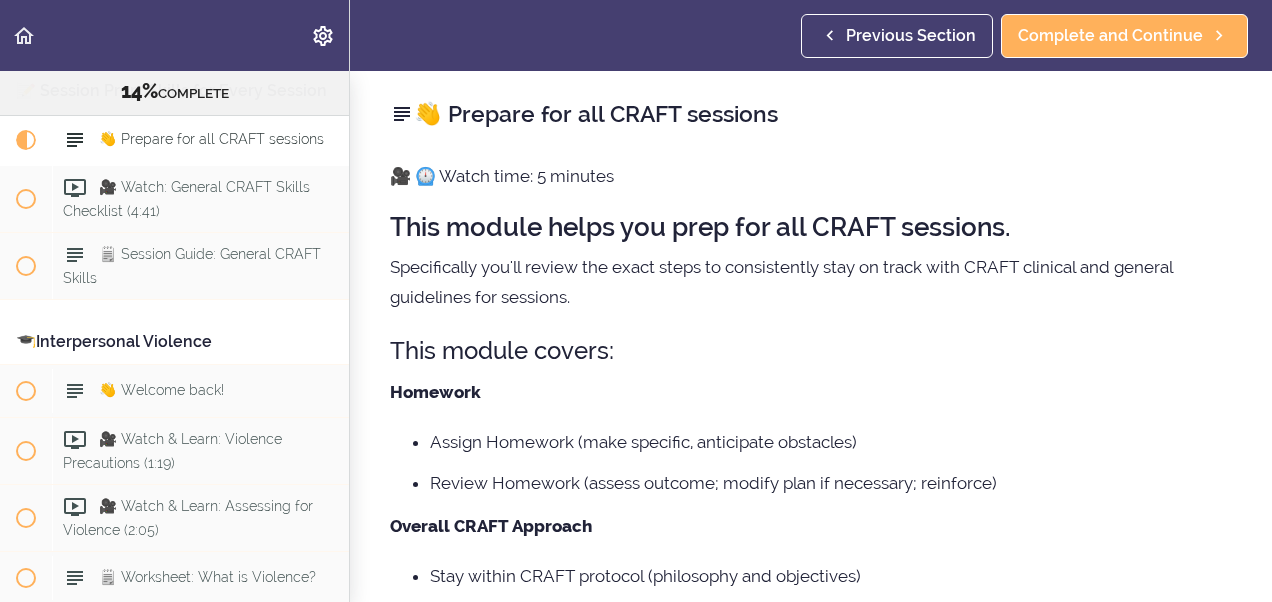 click on "Previous Section
Complete and Continue" at bounding box center [1028, 35] 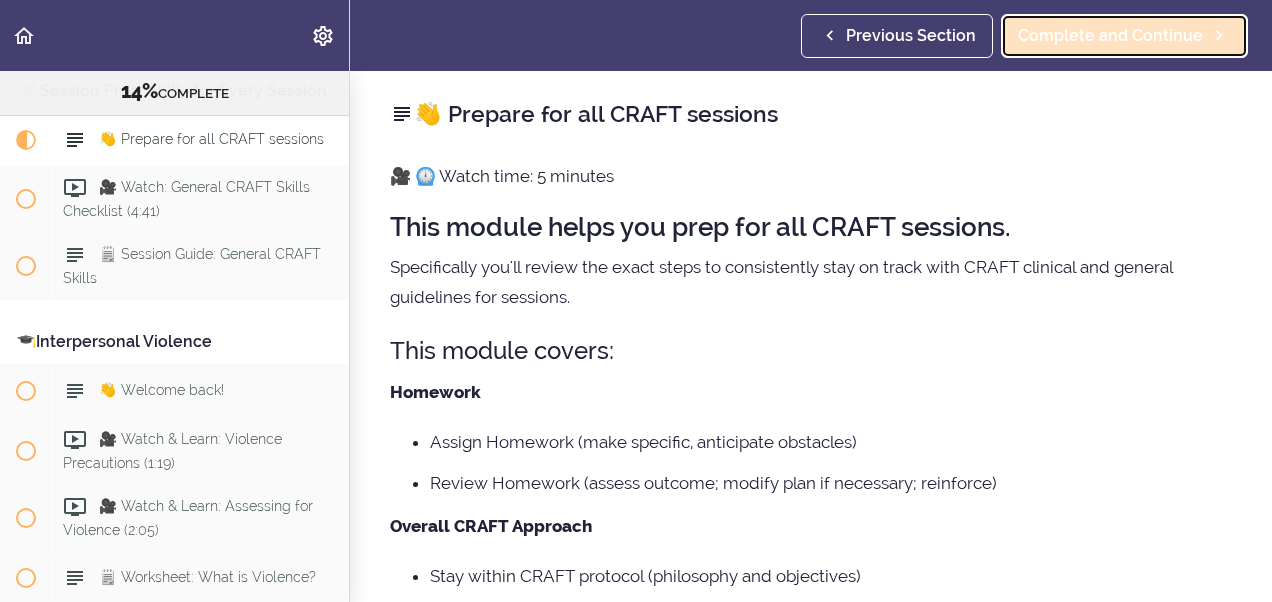 click on "Complete and Continue" at bounding box center (1110, 36) 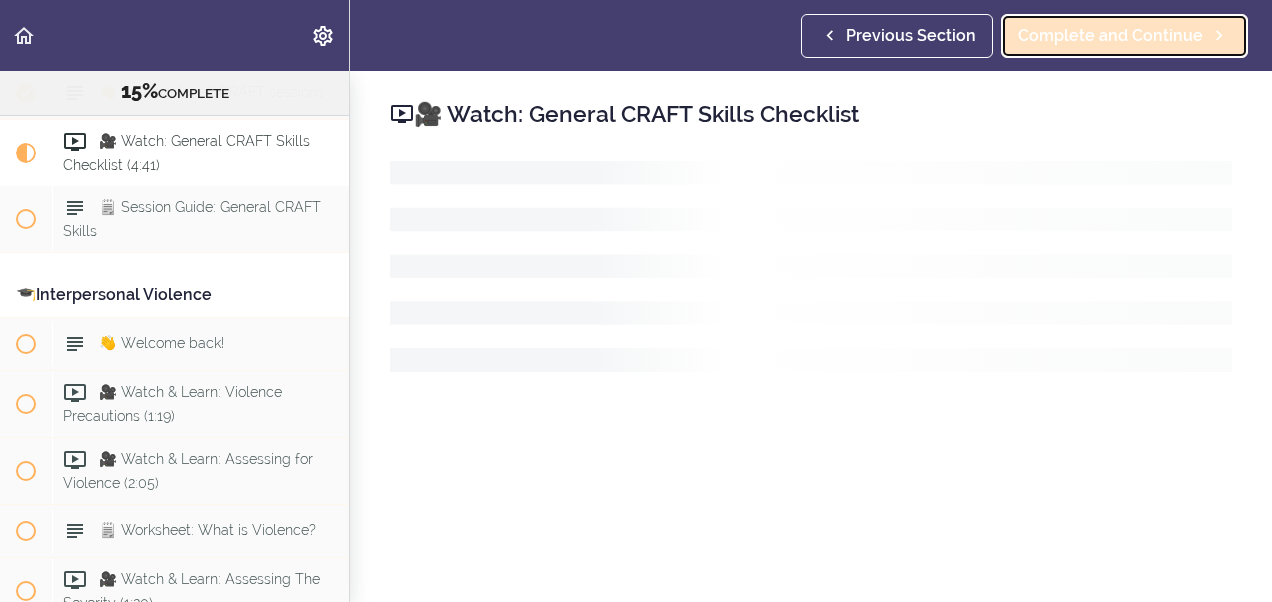 scroll, scrollTop: 2103, scrollLeft: 0, axis: vertical 